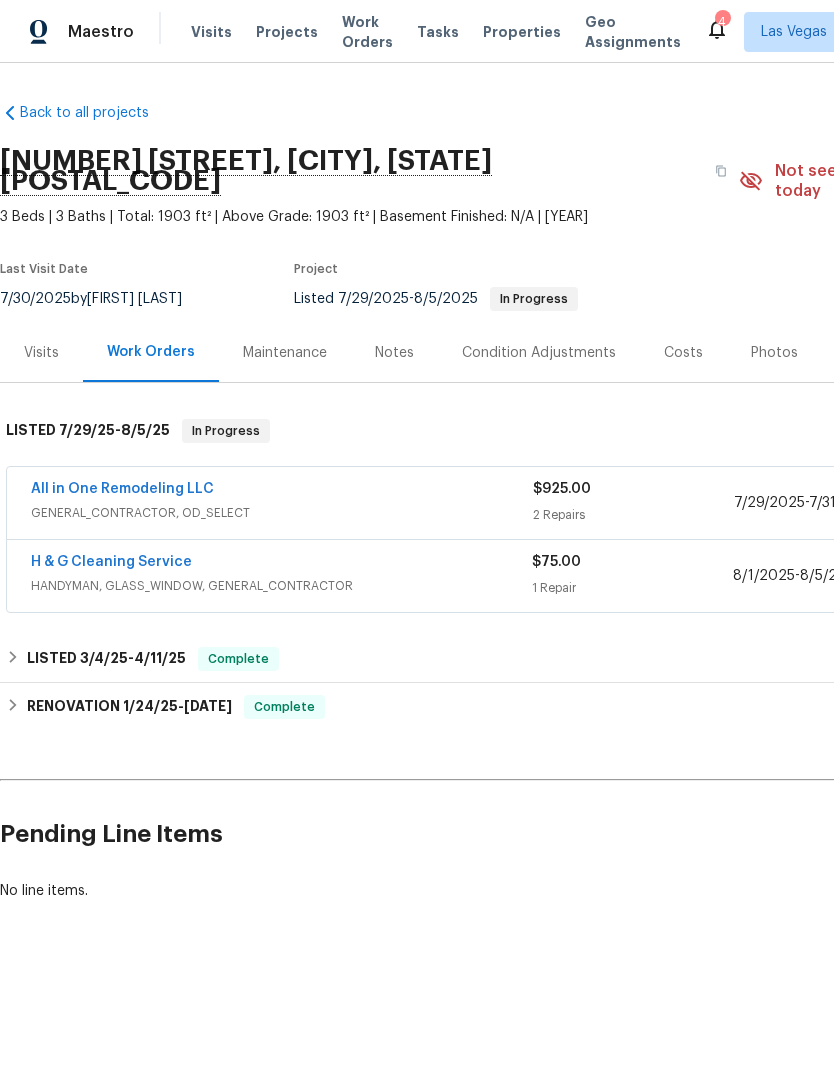 click on "Properties" at bounding box center (522, 32) 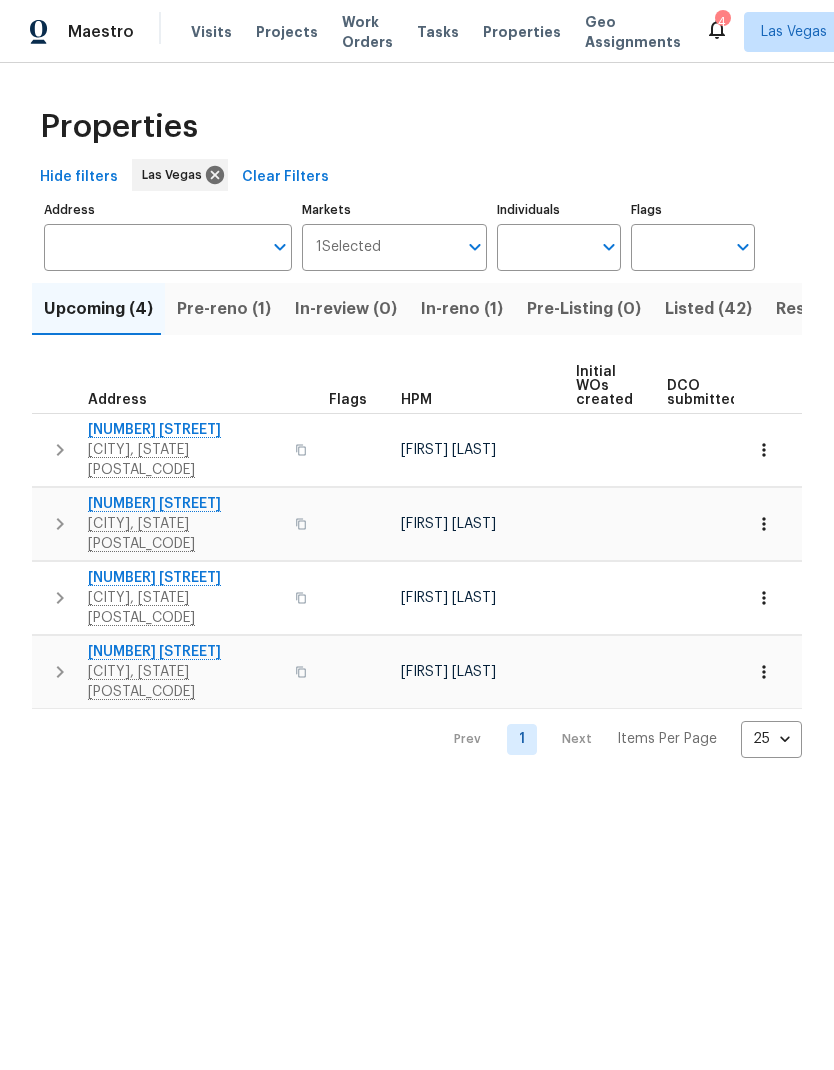 click on "Pre-reno (1)" at bounding box center [224, 309] 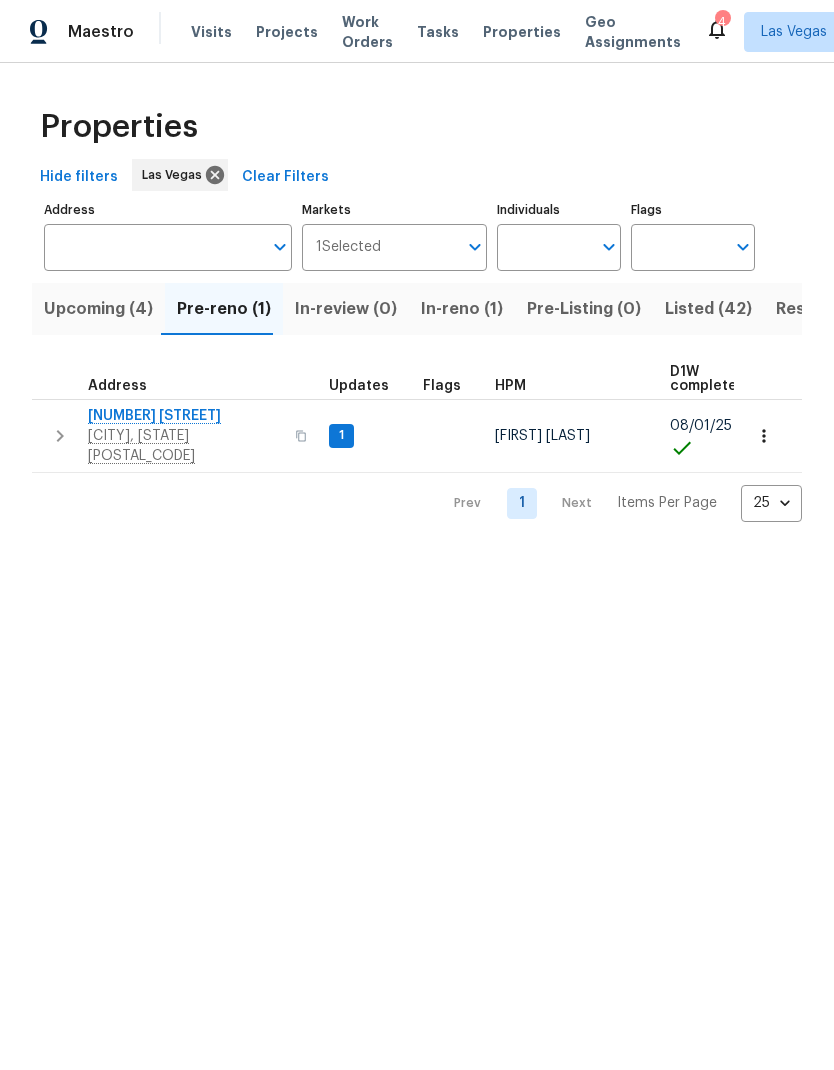 click 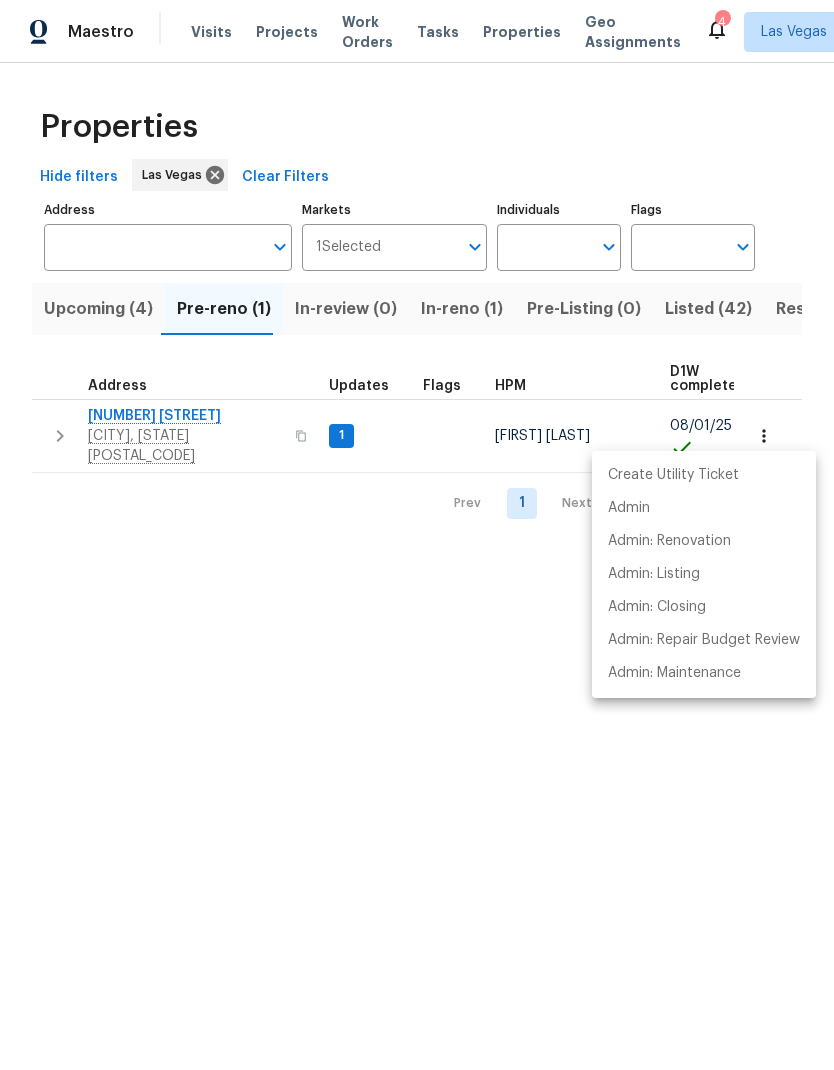 click at bounding box center (417, 535) 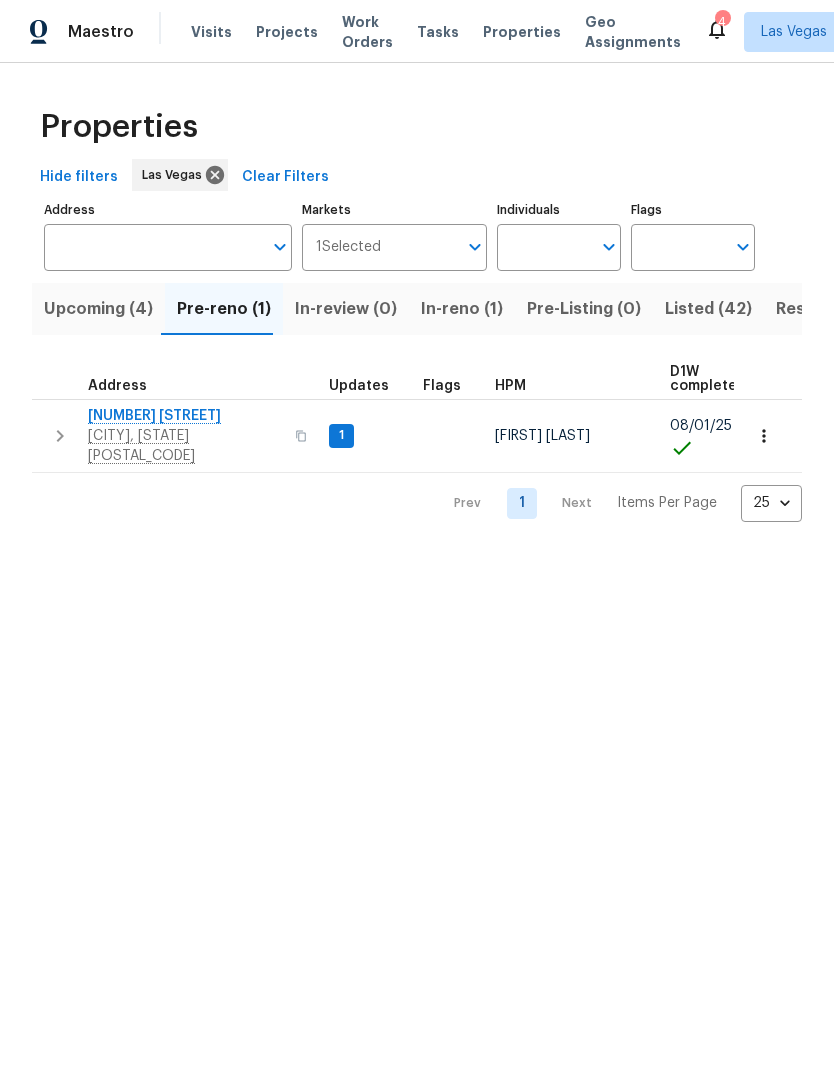 click on "Create Utility Ticket Admin Admin: Renovation Admin: Listing Admin: Closing Admin: Repair Budget Review Admin: Maintenance" at bounding box center (417, 535) 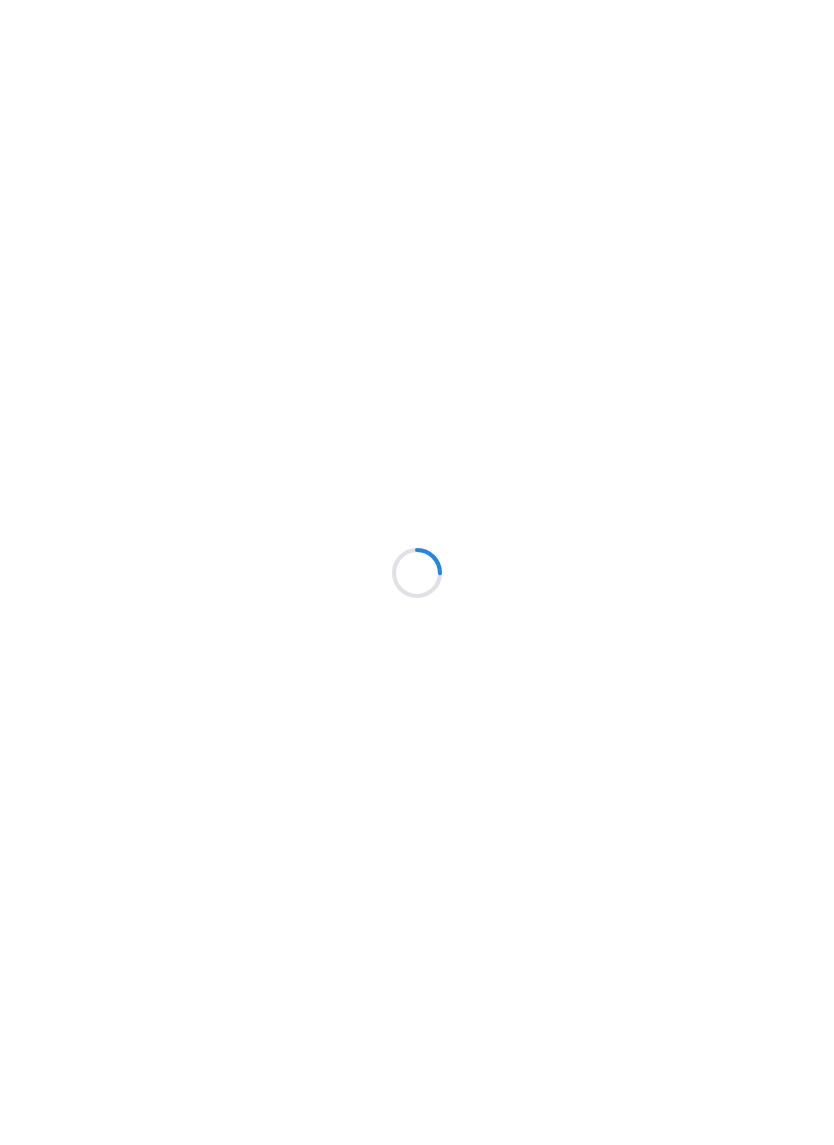 scroll, scrollTop: 0, scrollLeft: 0, axis: both 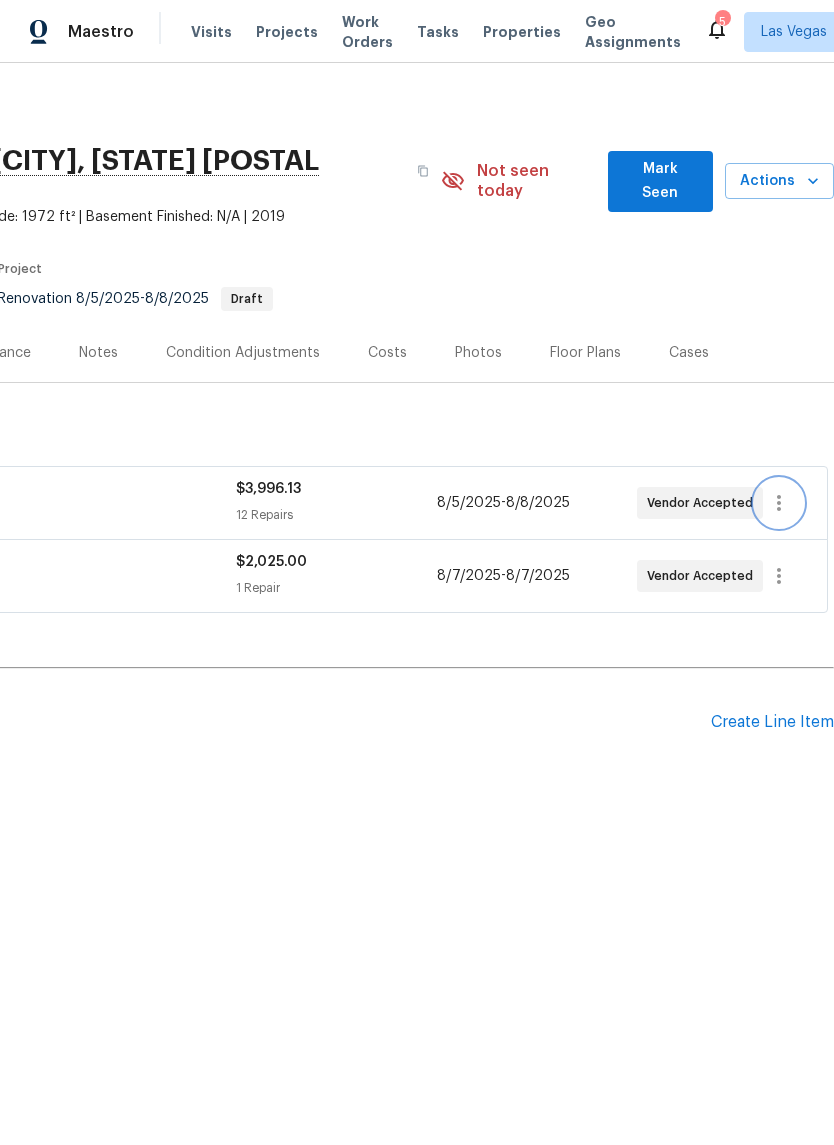 click 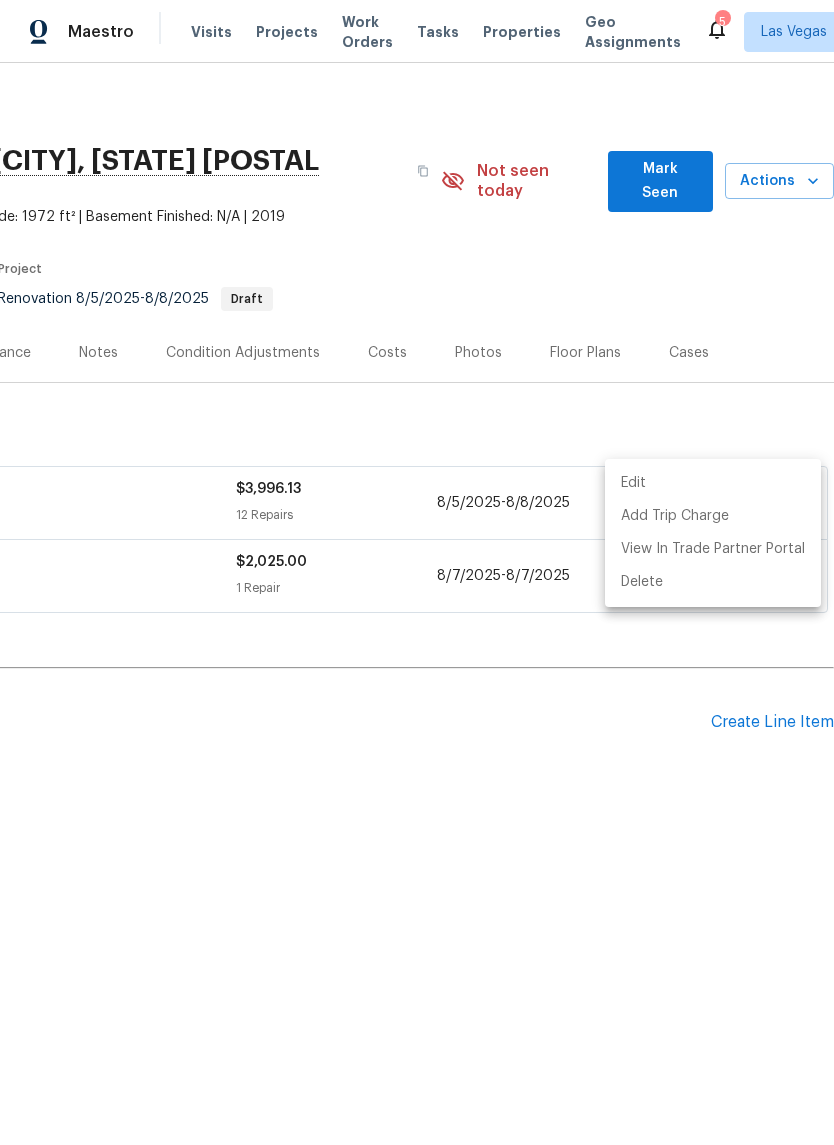 click on "Edit" at bounding box center [713, 483] 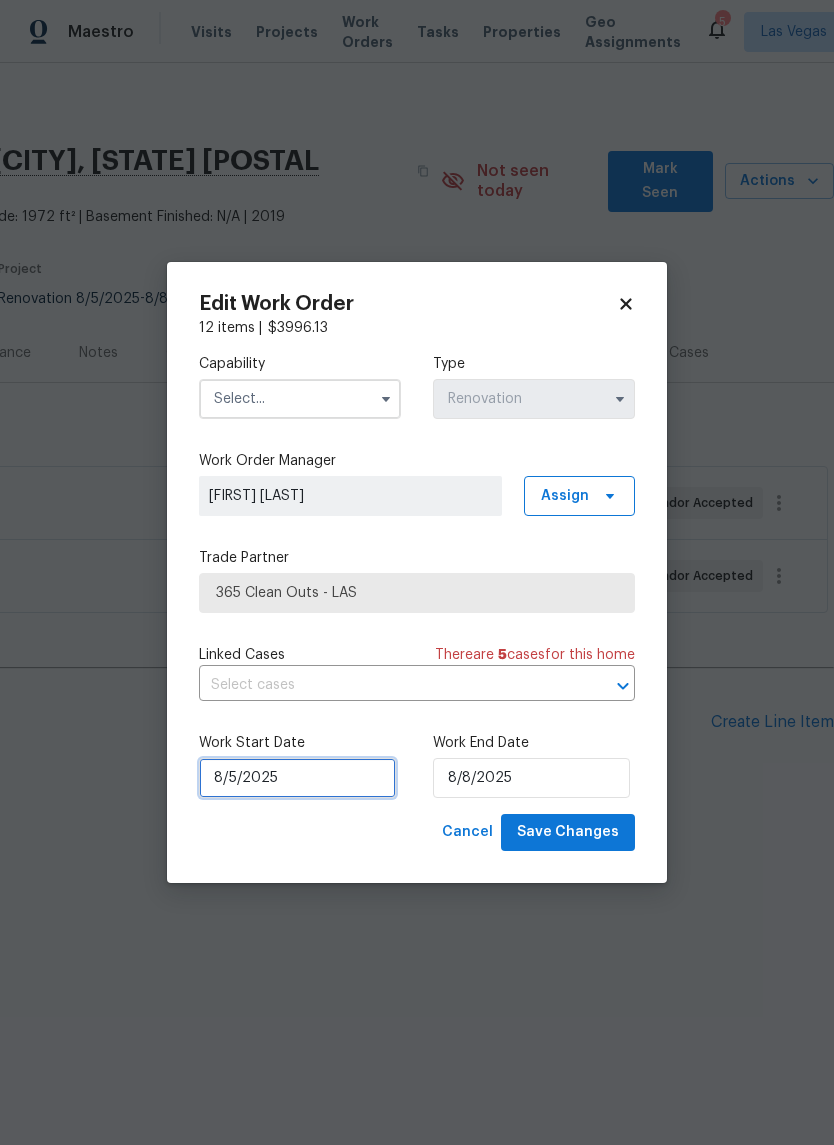 click on "8/5/2025" at bounding box center [297, 778] 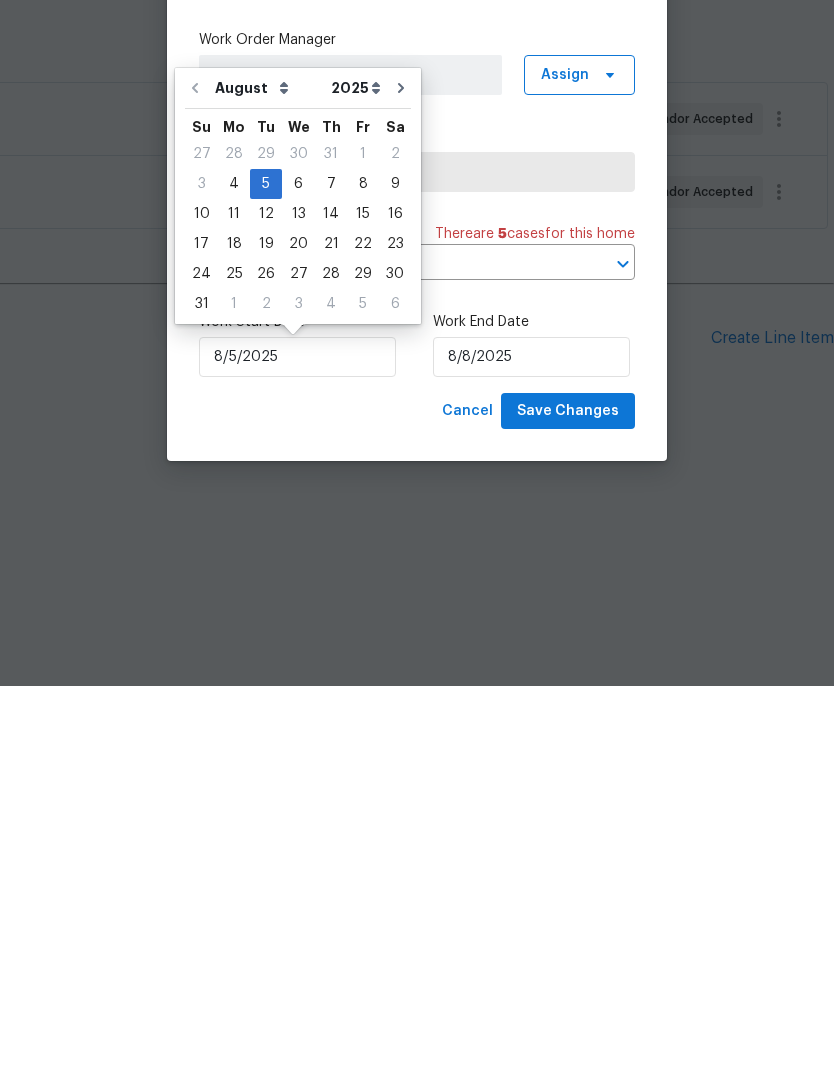 click on "4" at bounding box center (234, 568) 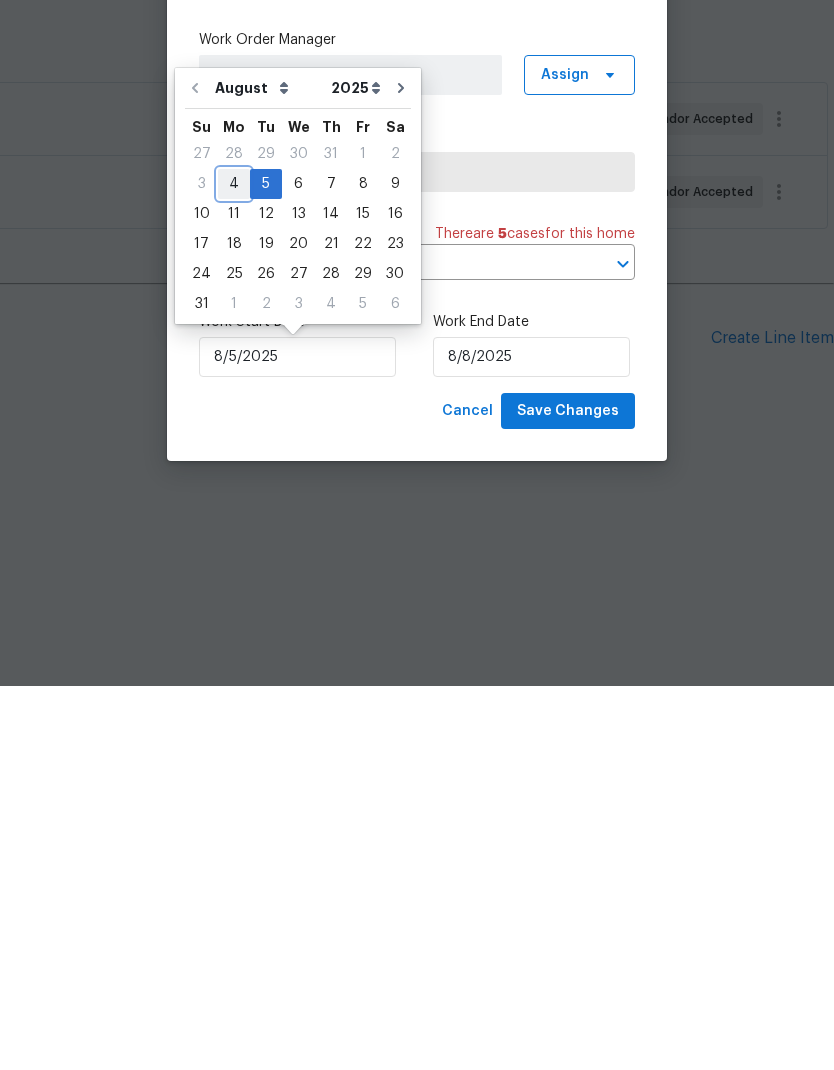 type on "8/4/2025" 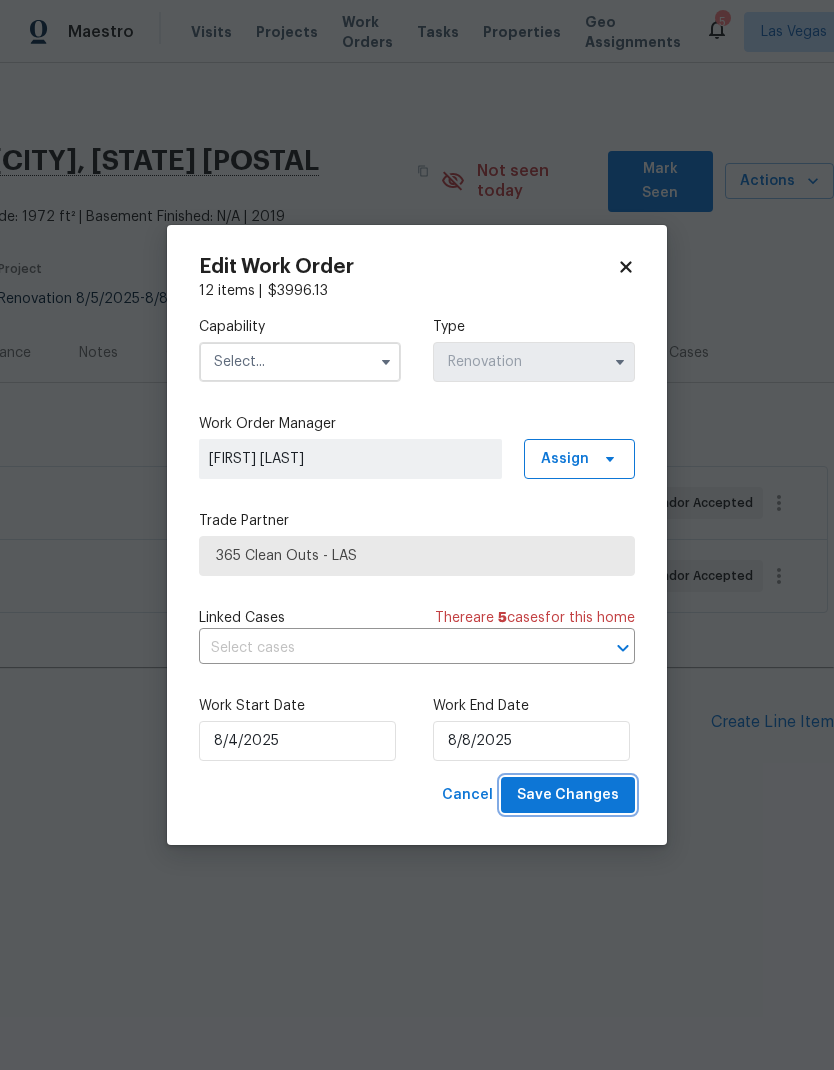click on "Save Changes" at bounding box center (568, 795) 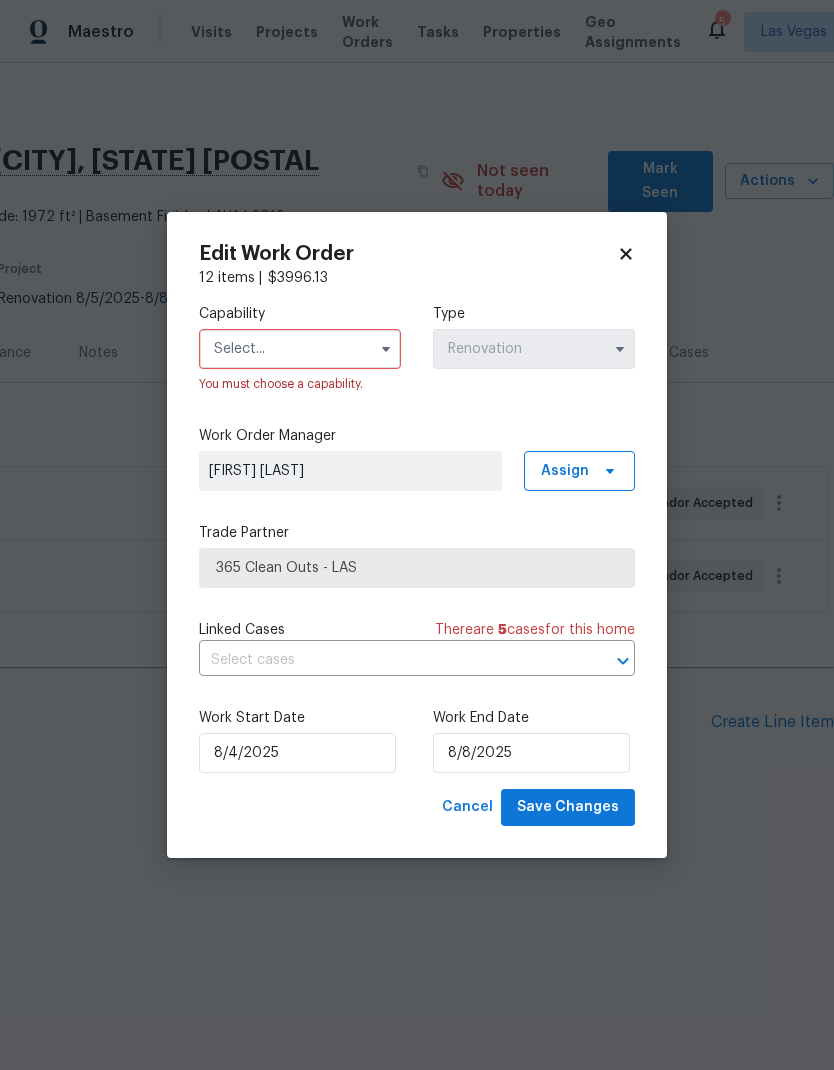 click at bounding box center (300, 349) 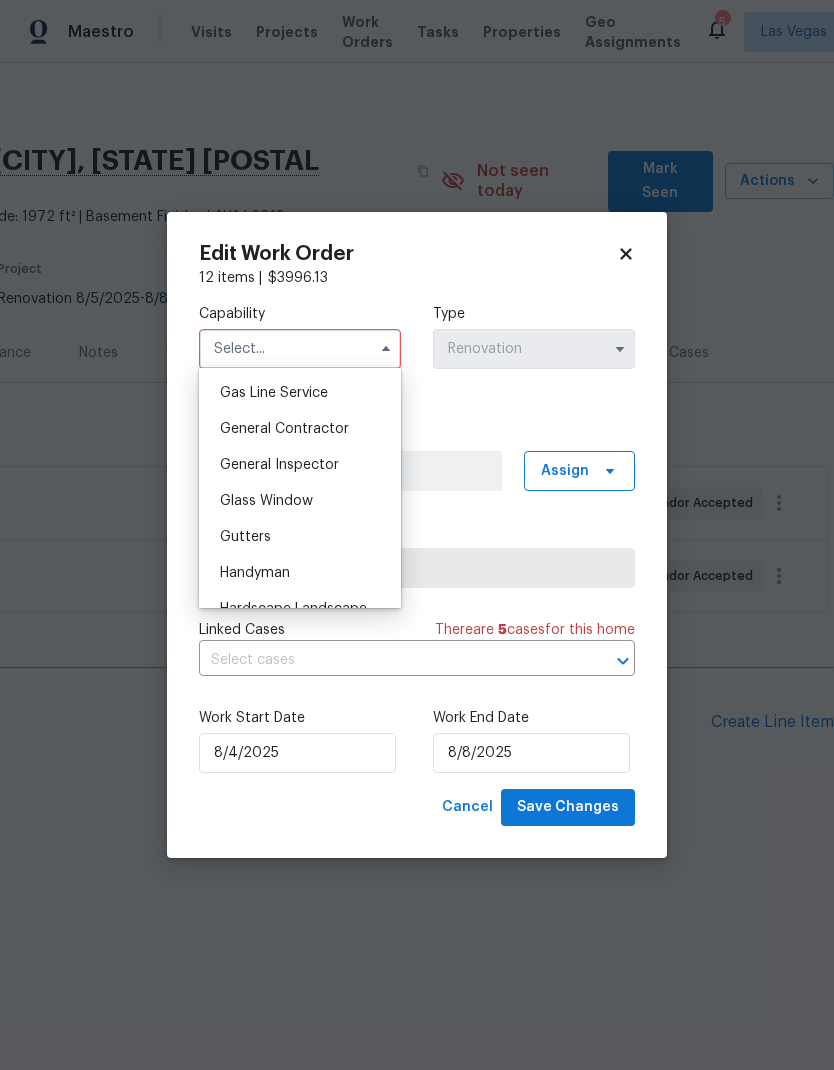 scroll, scrollTop: 926, scrollLeft: 0, axis: vertical 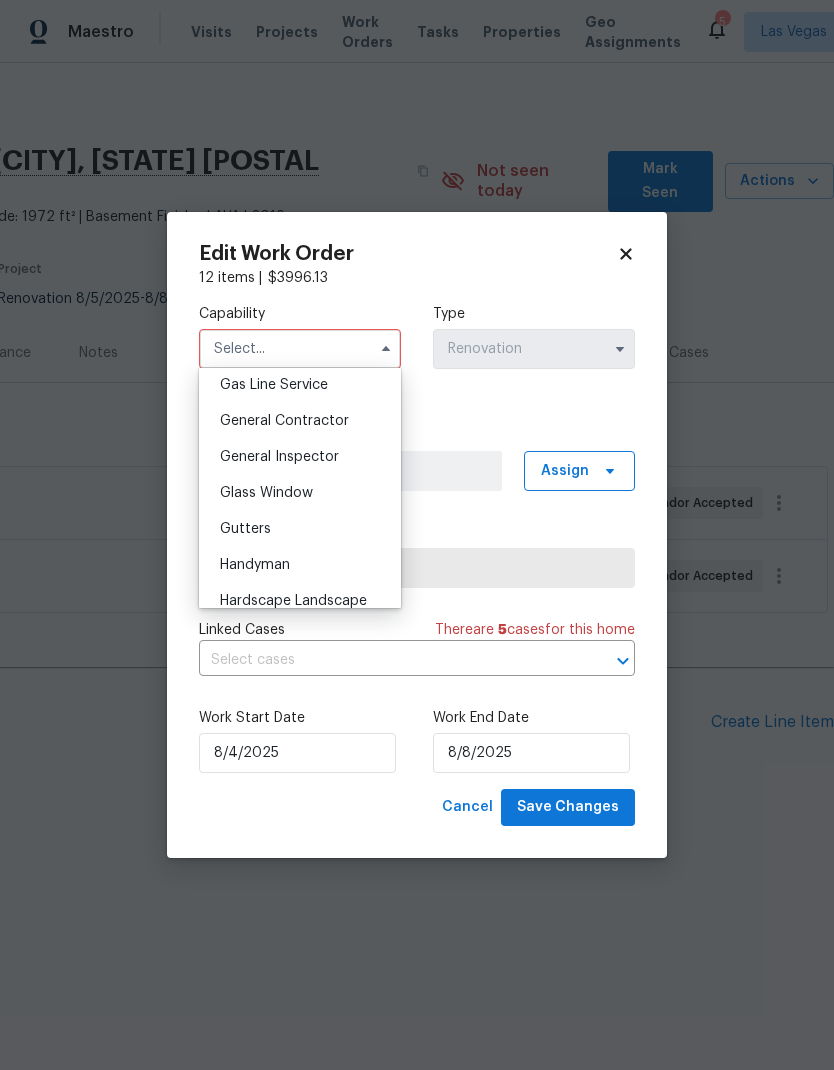 click on "General Contractor" at bounding box center (284, 421) 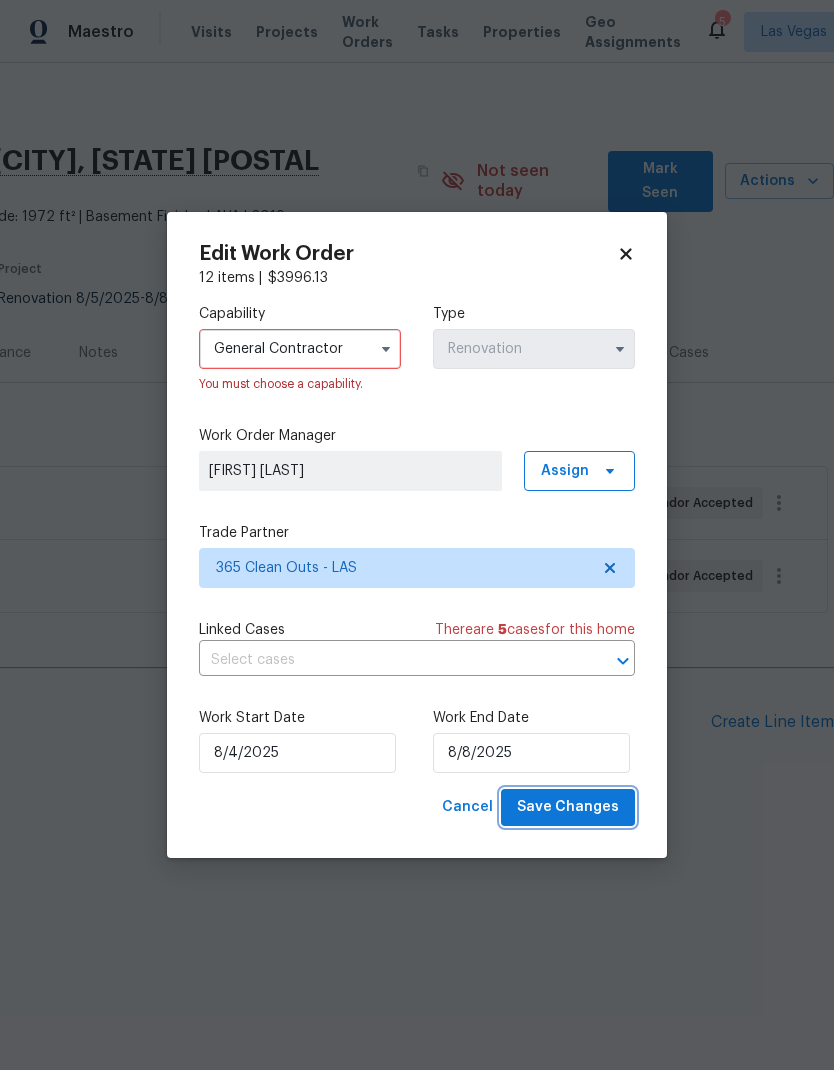 click on "Save Changes" at bounding box center (568, 807) 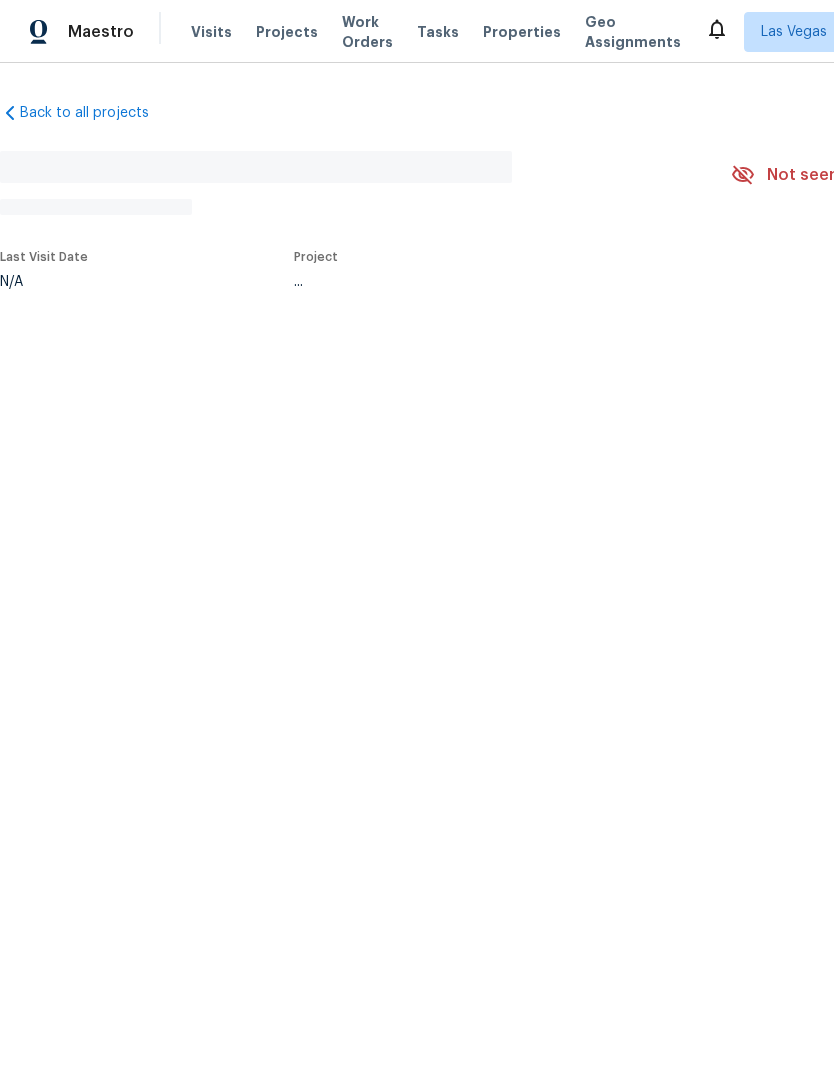 scroll, scrollTop: 0, scrollLeft: 0, axis: both 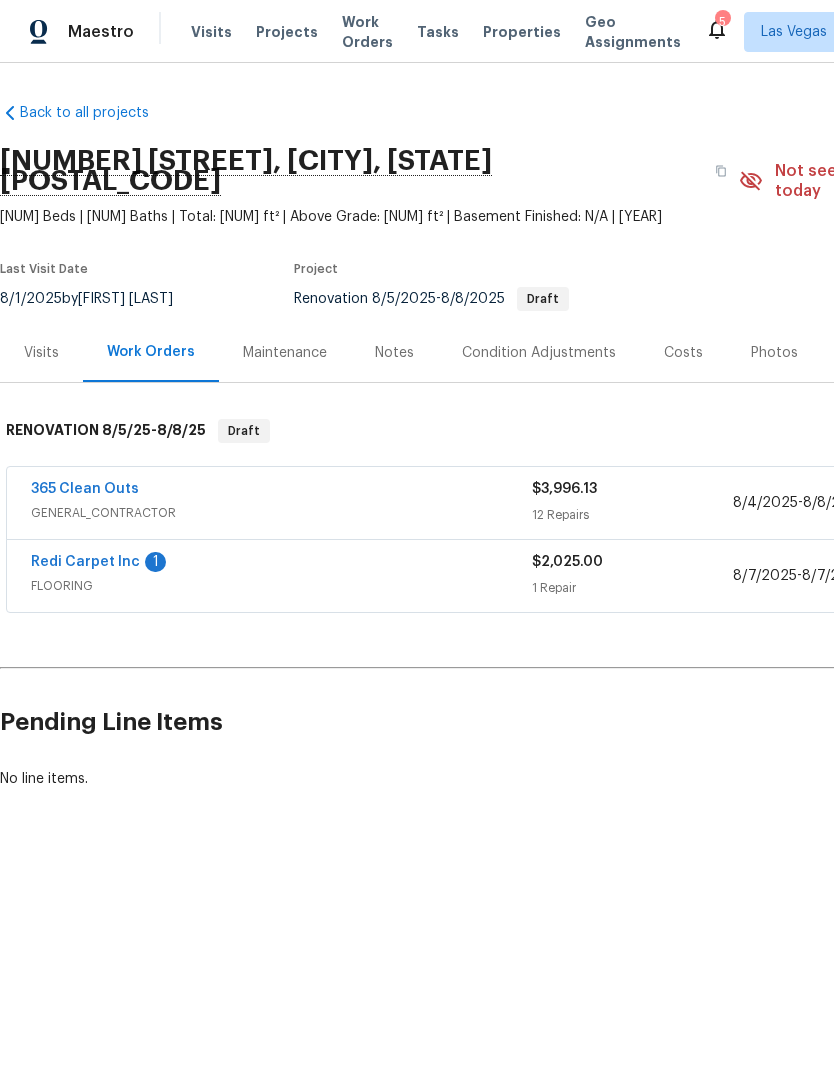 click on "Redi Carpet Inc" at bounding box center (85, 562) 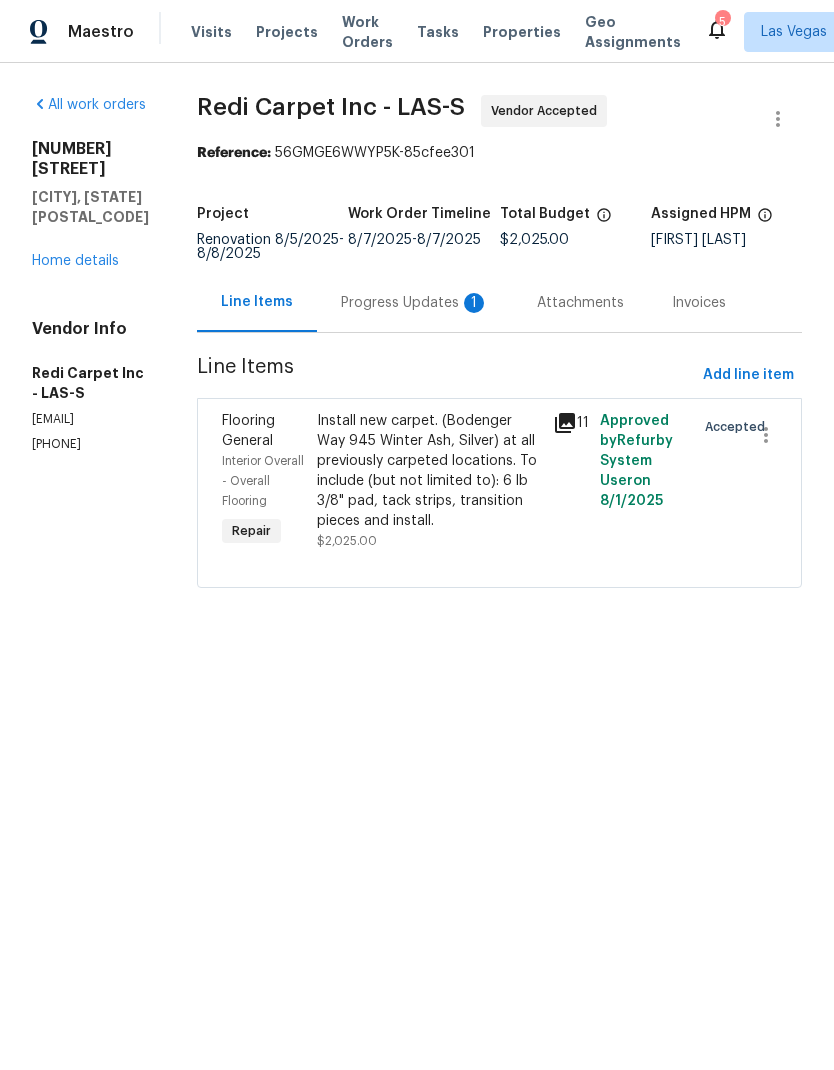 click on "Attachments" at bounding box center [580, 302] 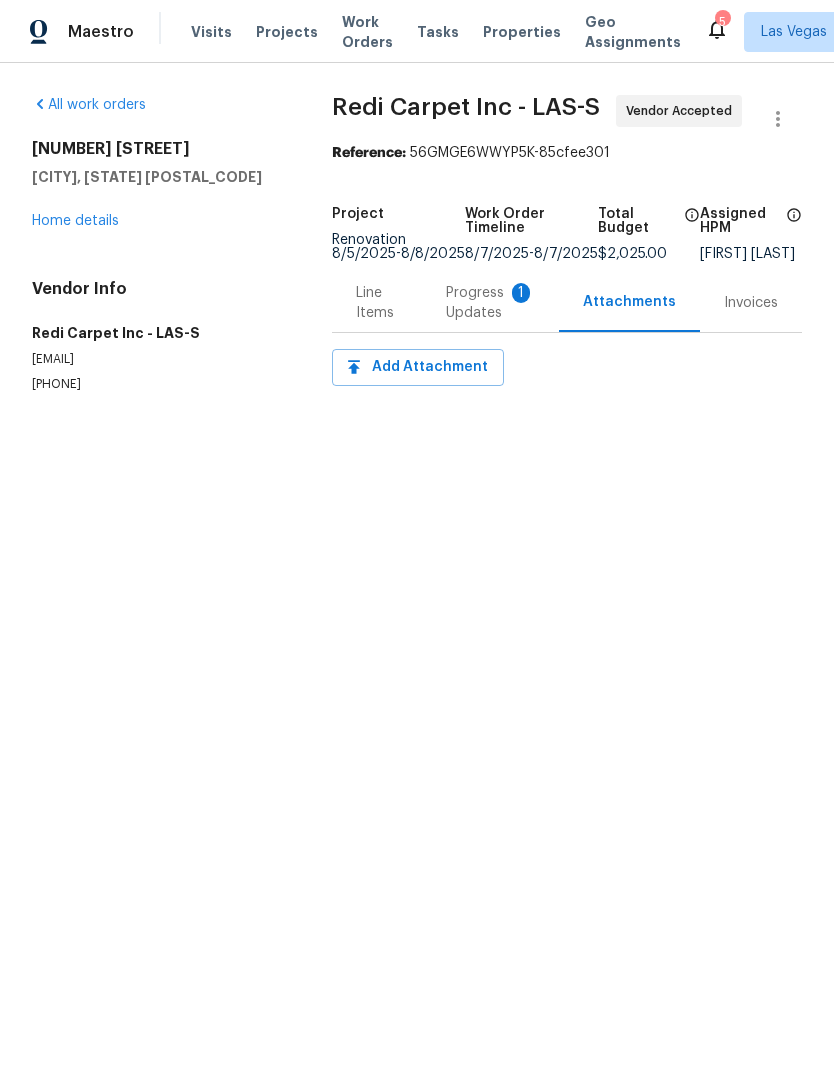 click on "Progress Updates 1" at bounding box center [491, 303] 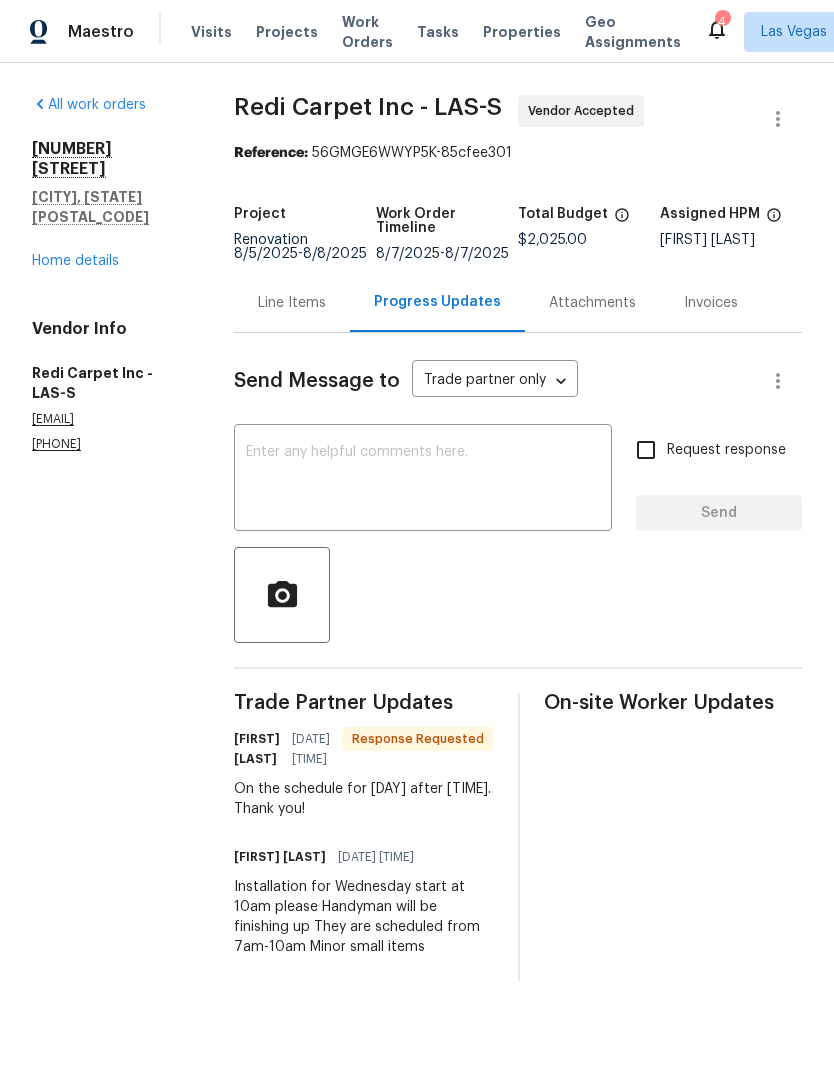 click at bounding box center (423, 480) 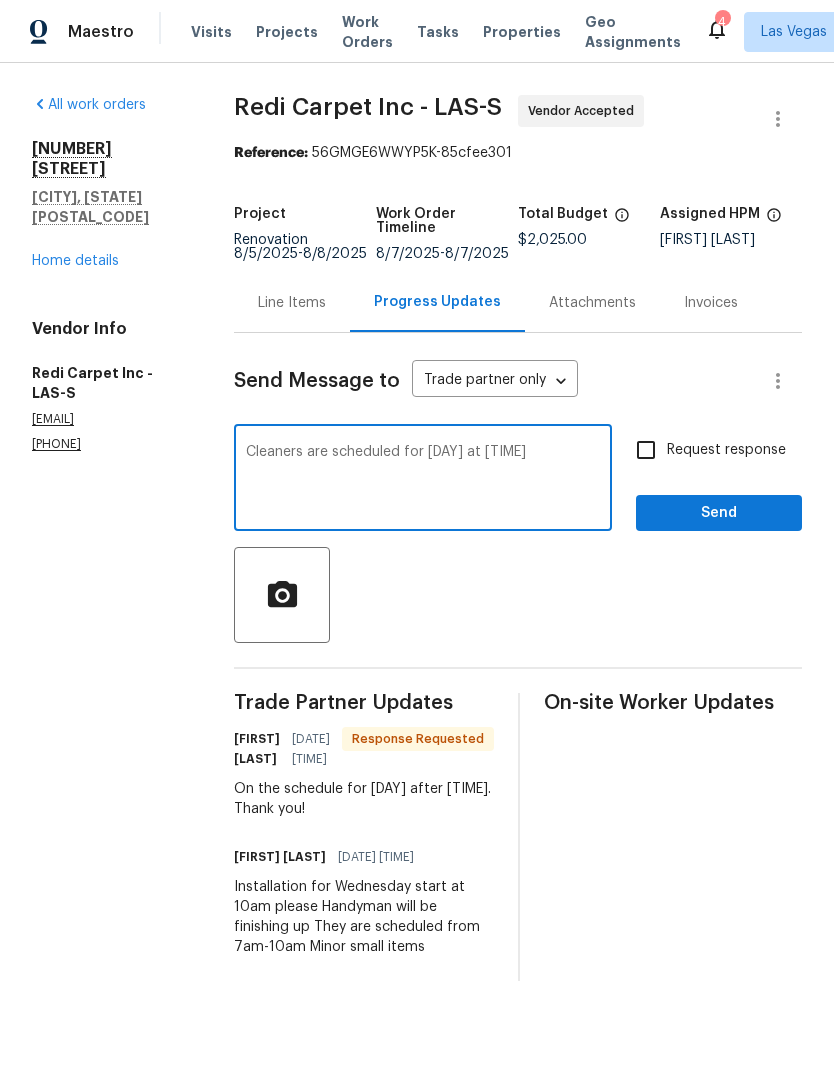 type on "Cleaners are scheduled for Thursday at 11am" 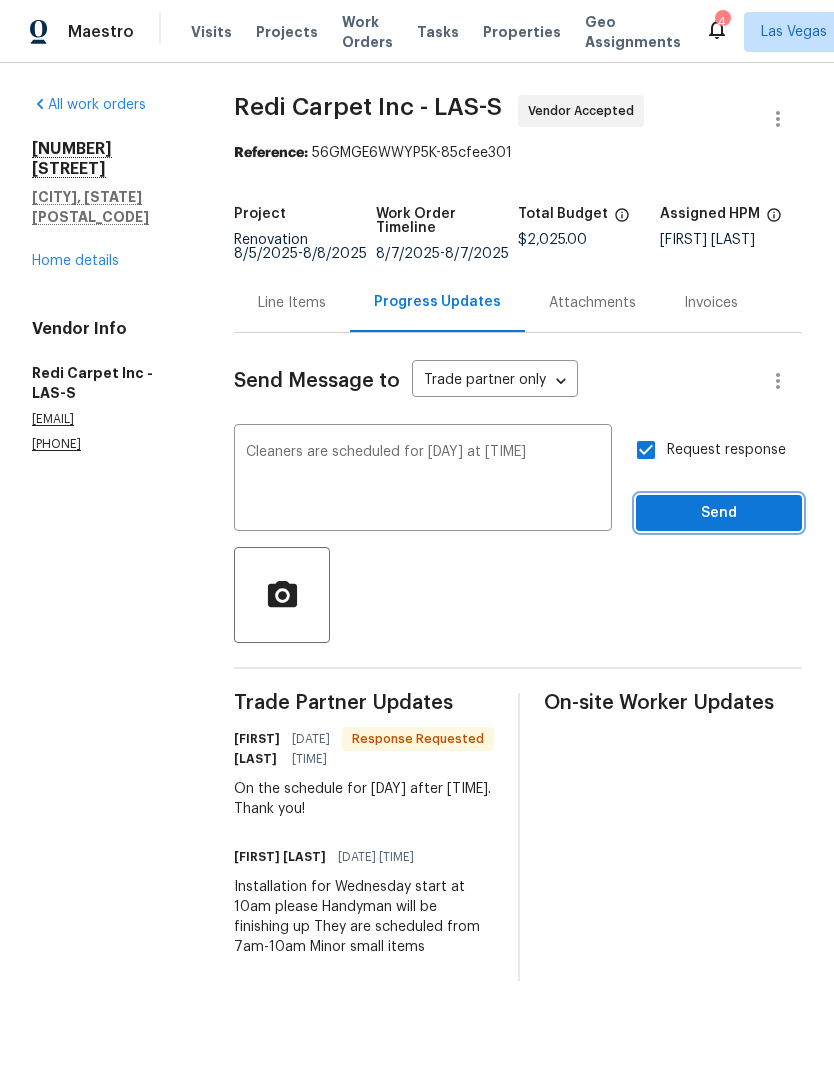 click on "Send" at bounding box center [719, 513] 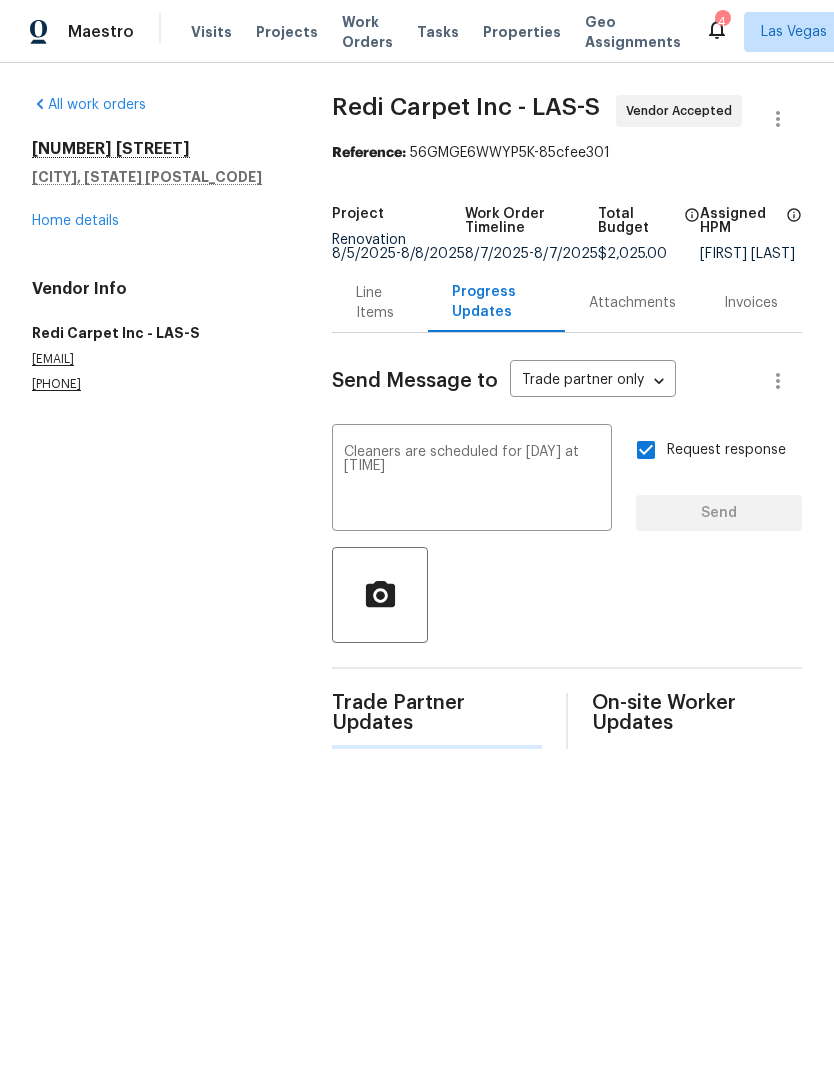 type 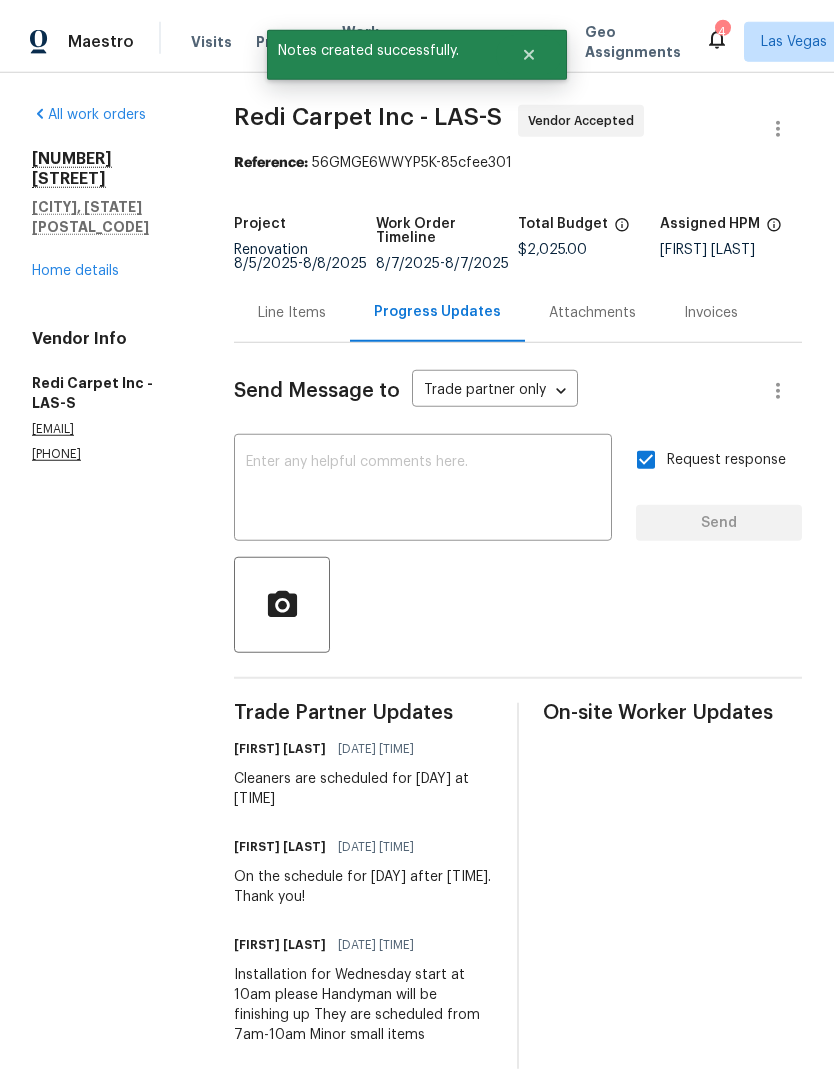 scroll, scrollTop: 0, scrollLeft: 0, axis: both 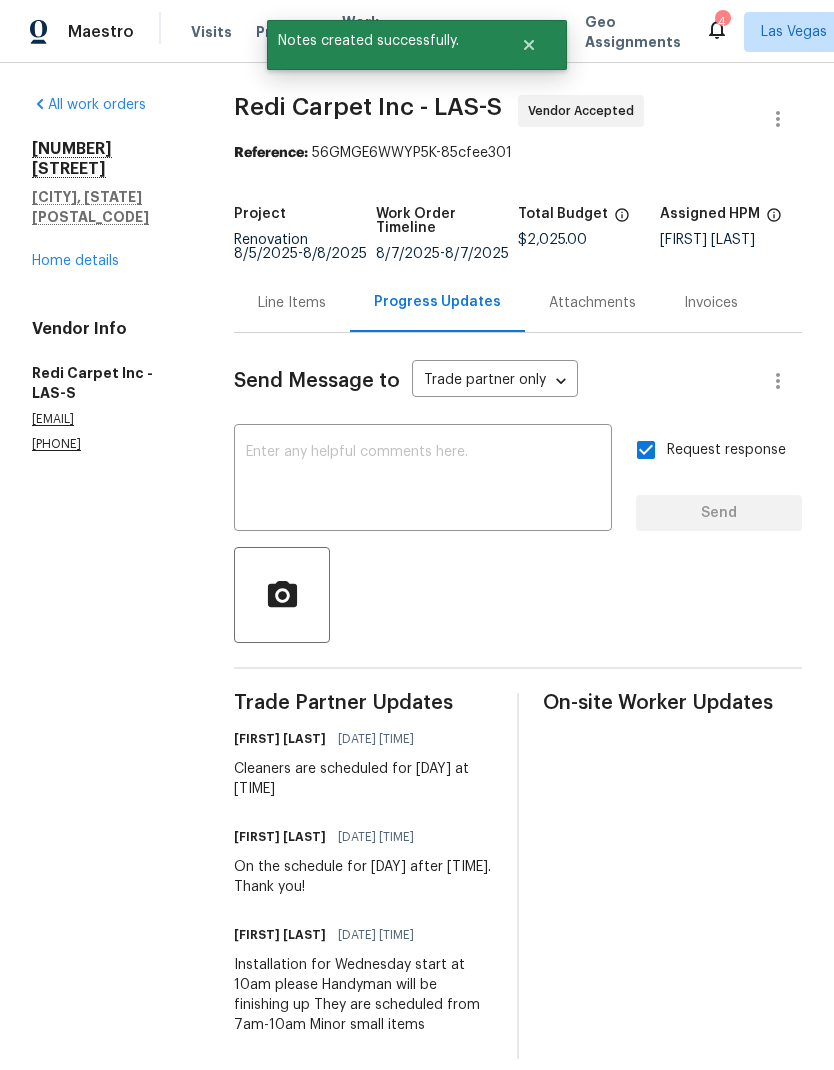 click on "Home details" at bounding box center [75, 261] 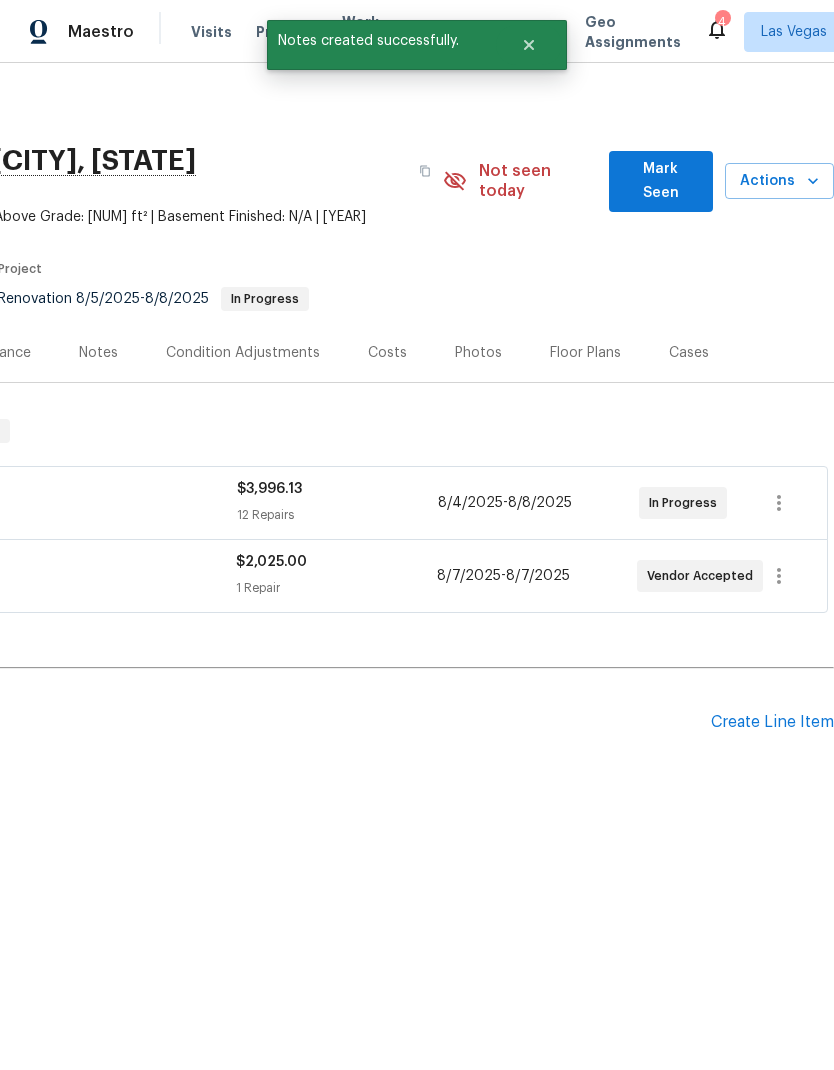 scroll, scrollTop: 0, scrollLeft: 296, axis: horizontal 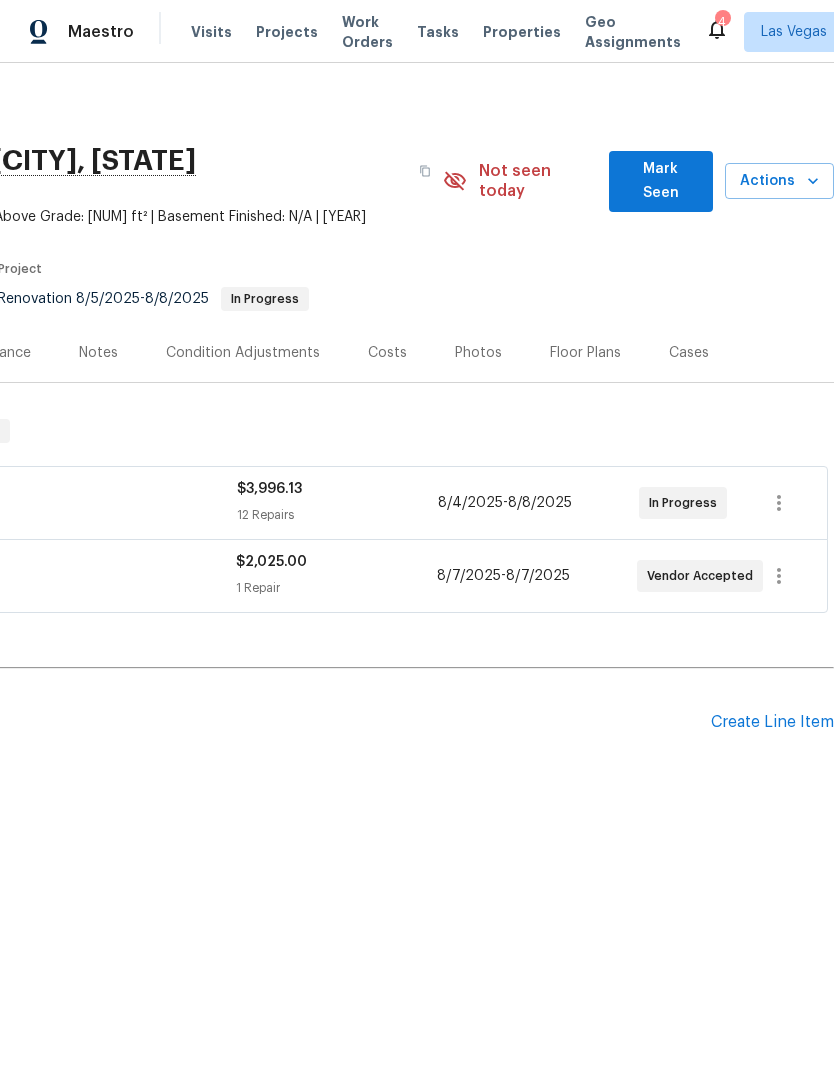 click on "Mark Seen" at bounding box center [661, 181] 